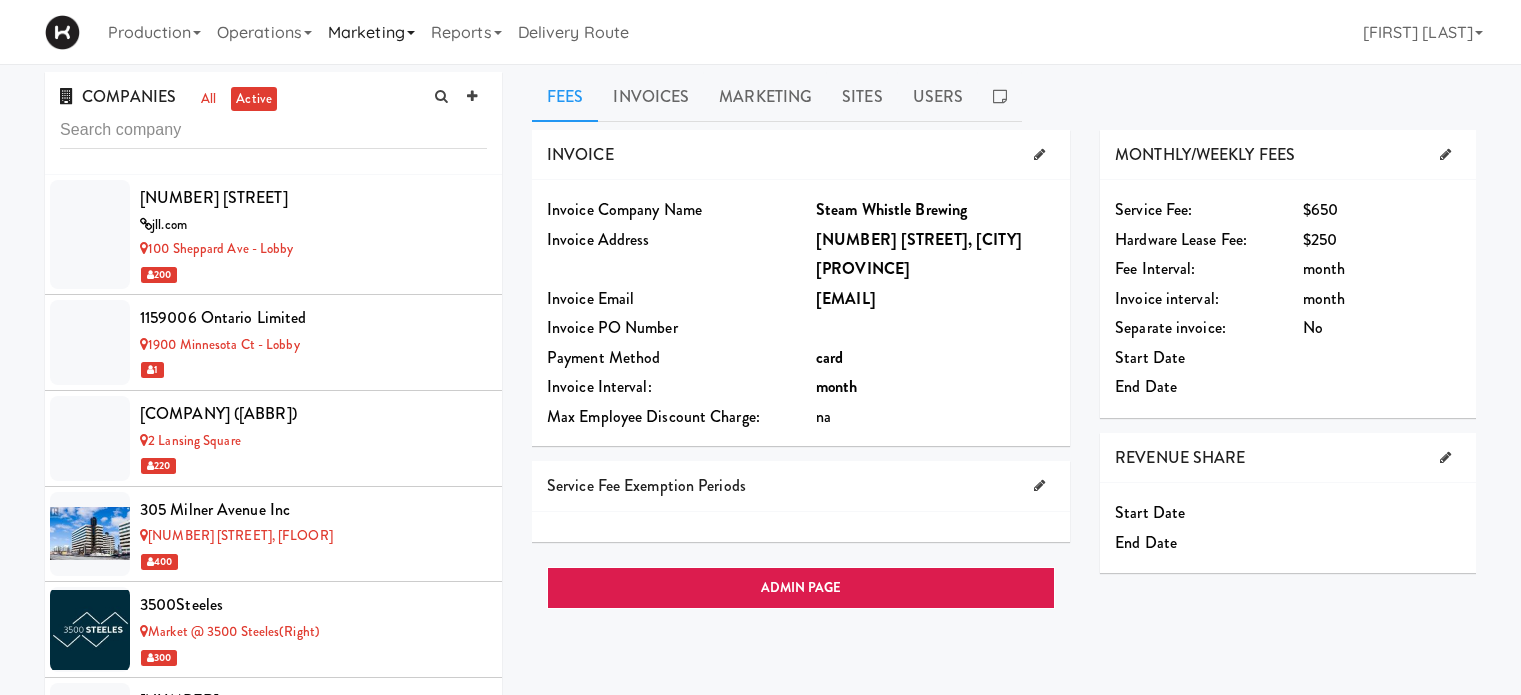scroll, scrollTop: 0, scrollLeft: 0, axis: both 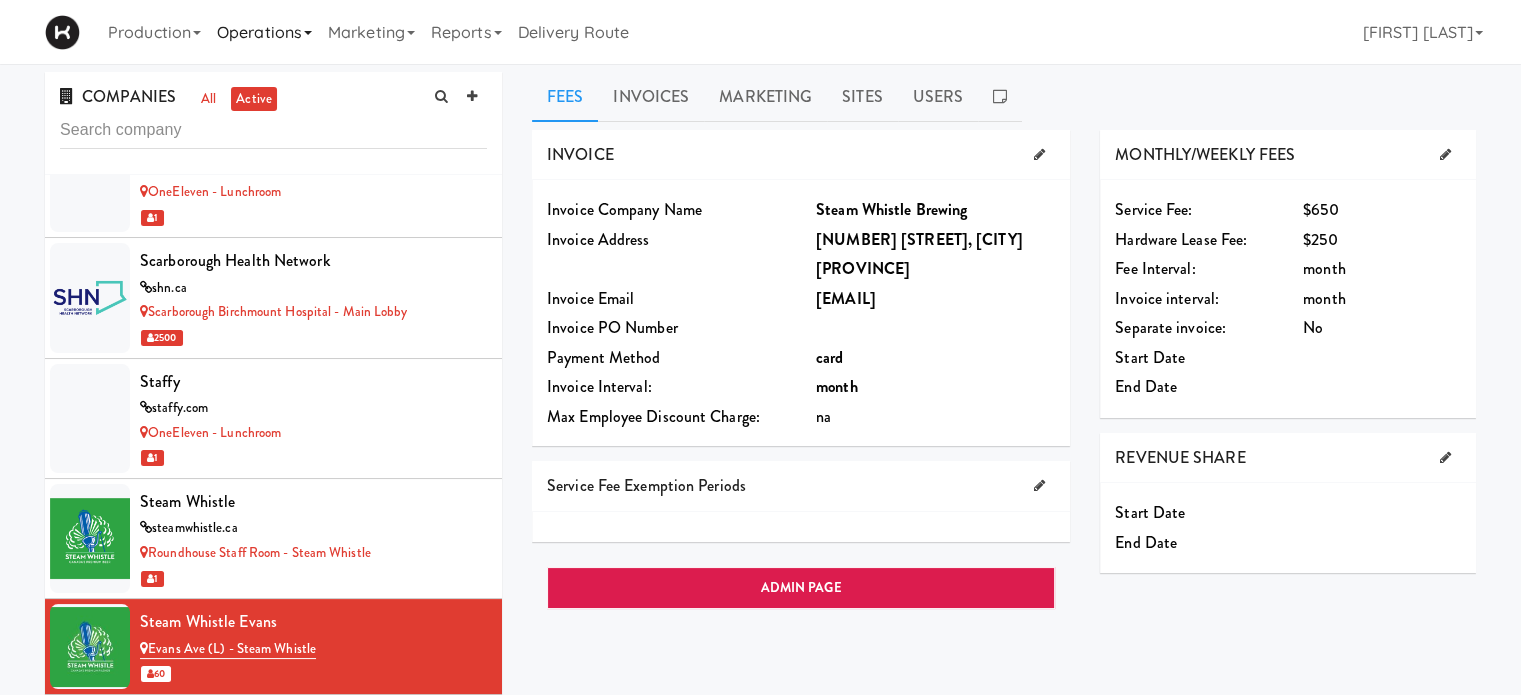 click on "Operations" at bounding box center [264, 32] 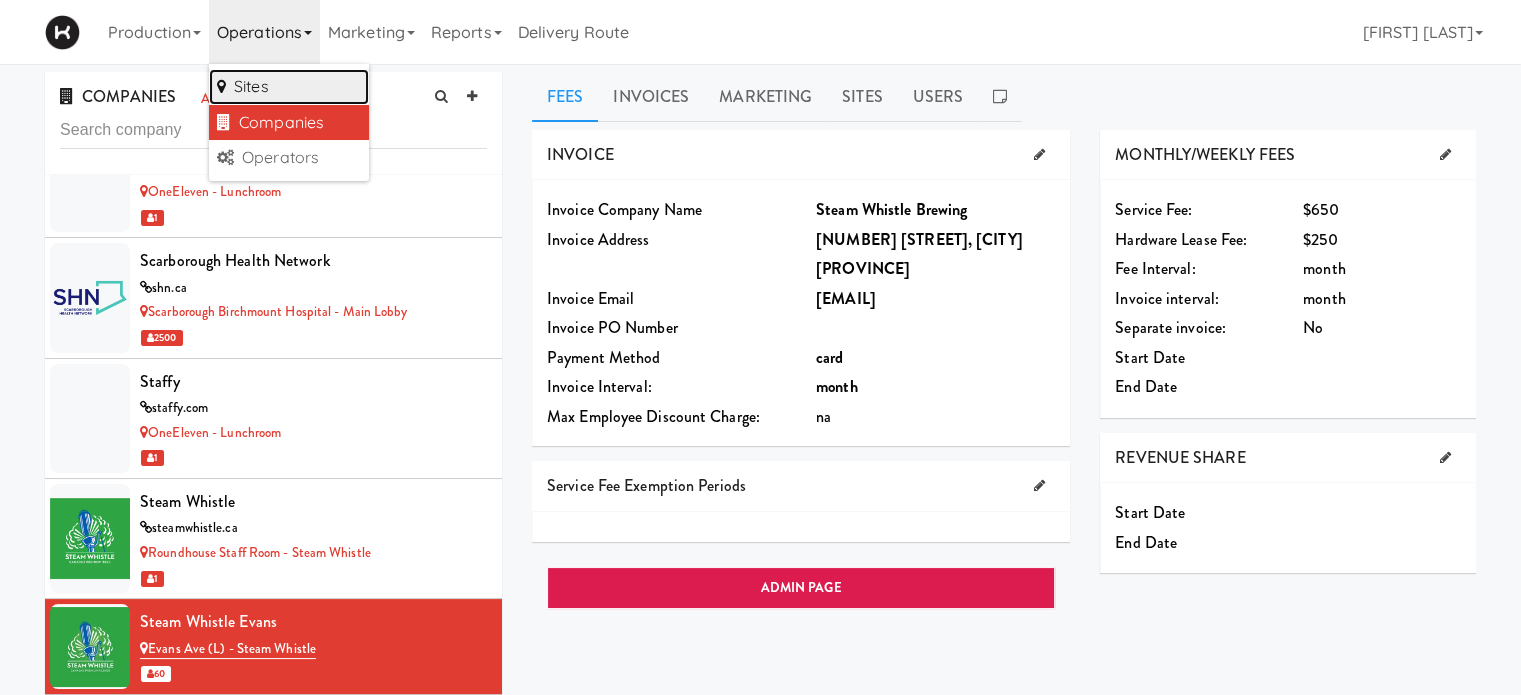 click on "Sites" at bounding box center [289, 87] 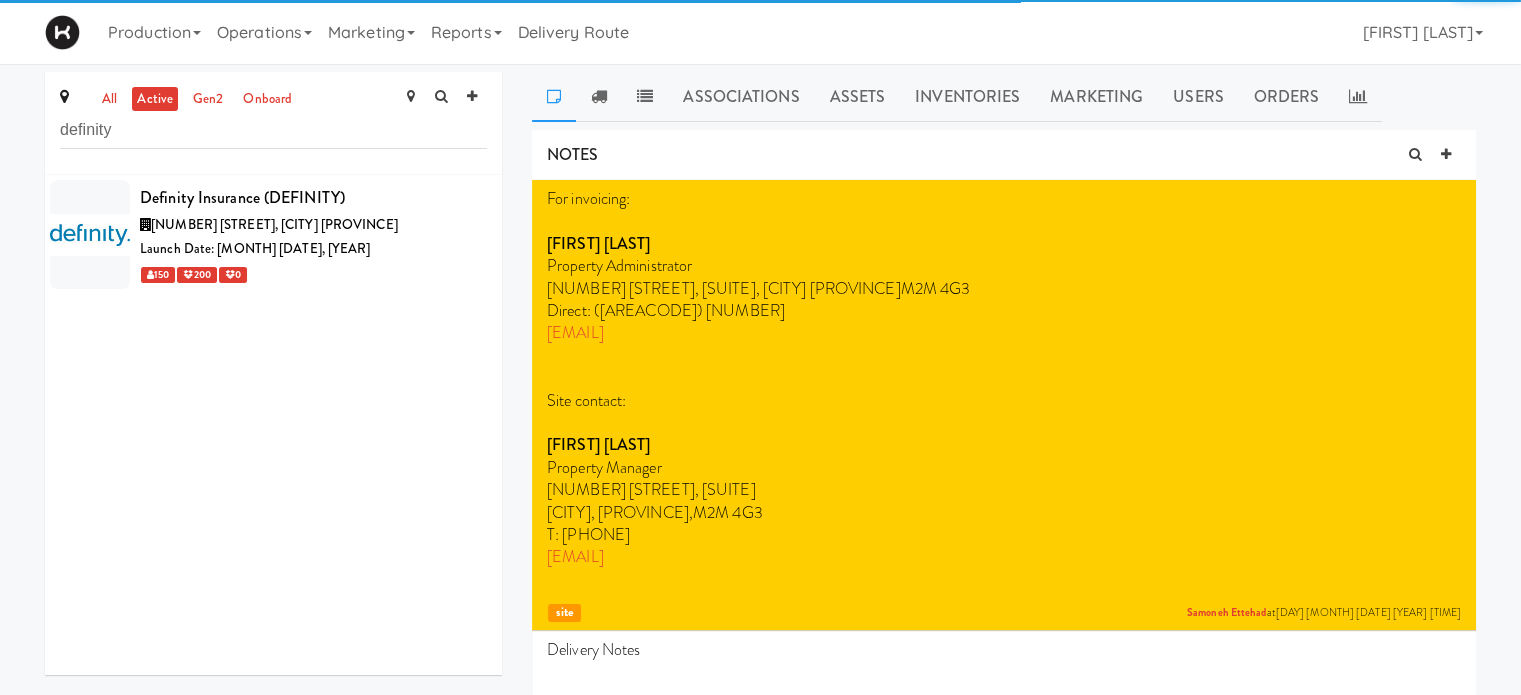 type on "definity" 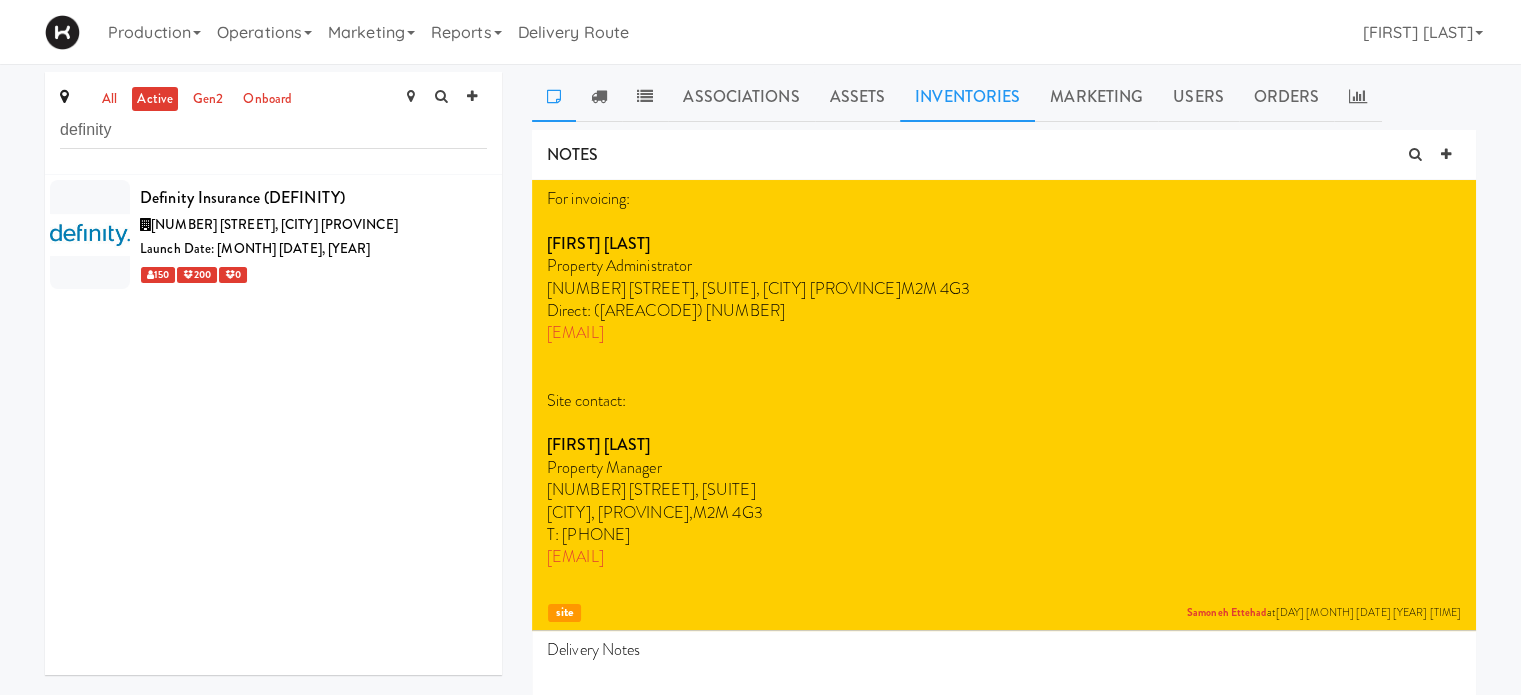 click on "Inventories" at bounding box center [967, 97] 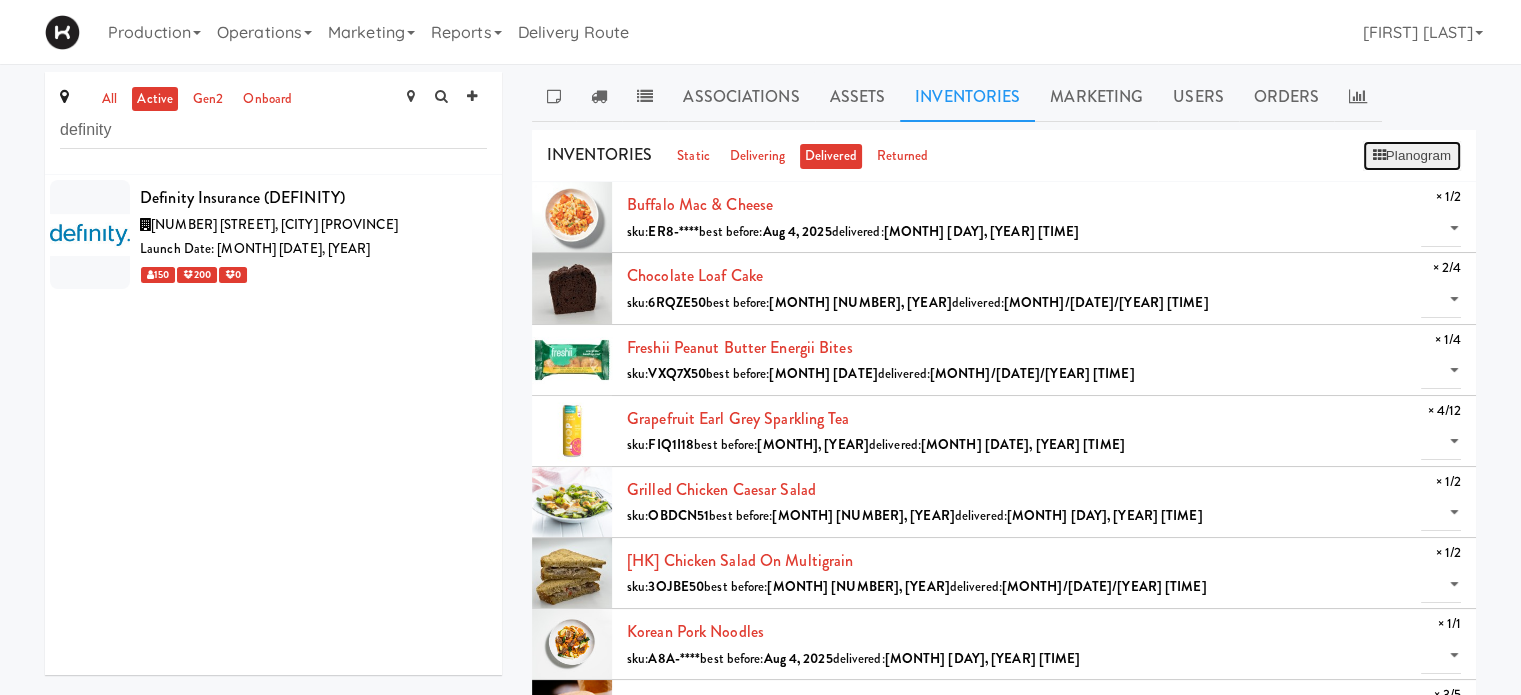 click on "Planogram" at bounding box center [1412, 156] 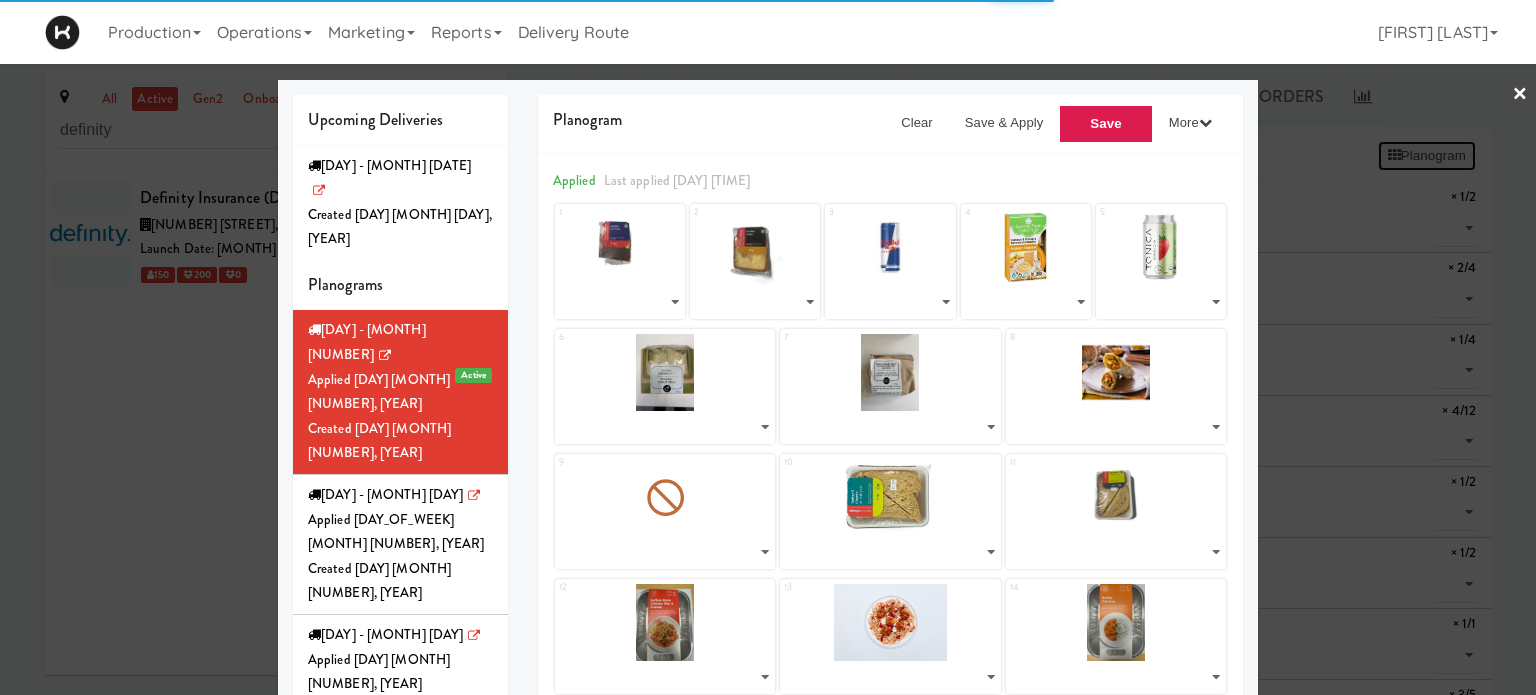 select on "number:[NUMBER]" 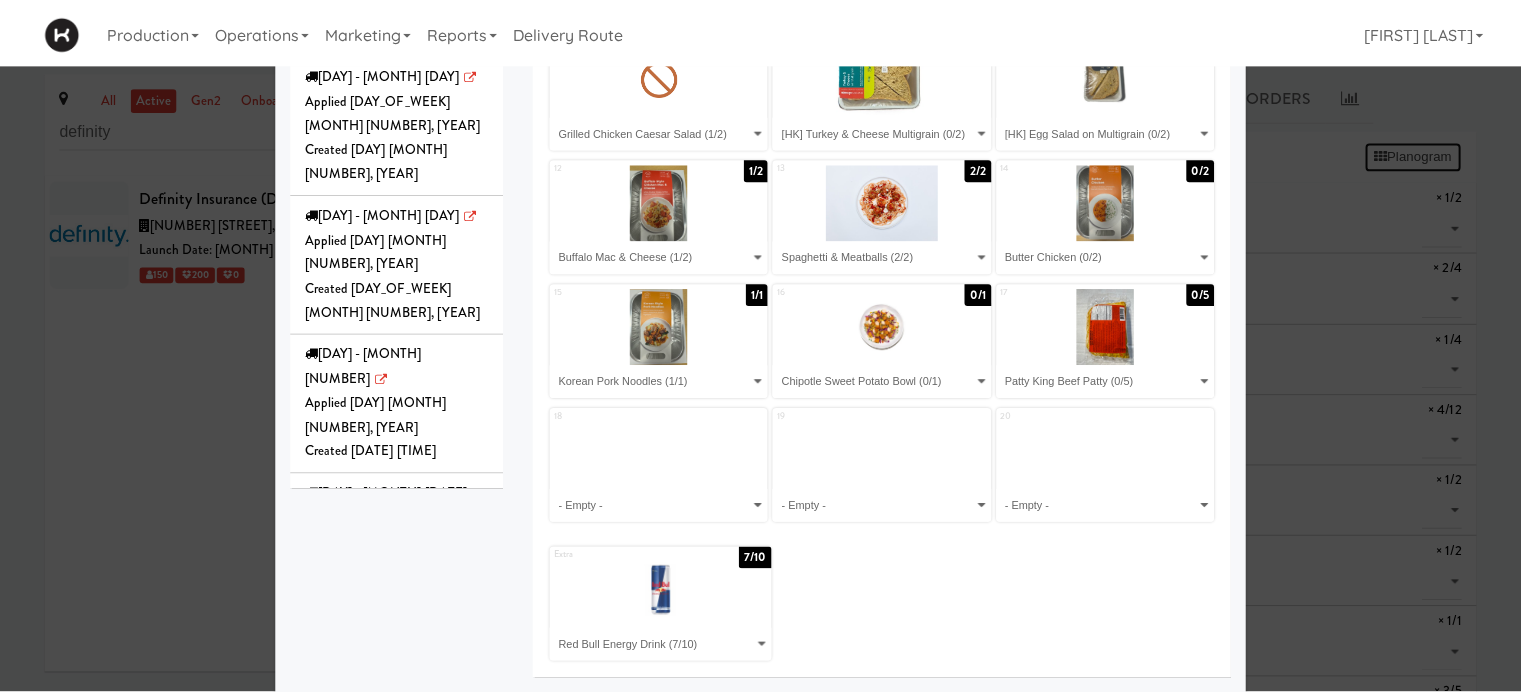 scroll, scrollTop: 0, scrollLeft: 0, axis: both 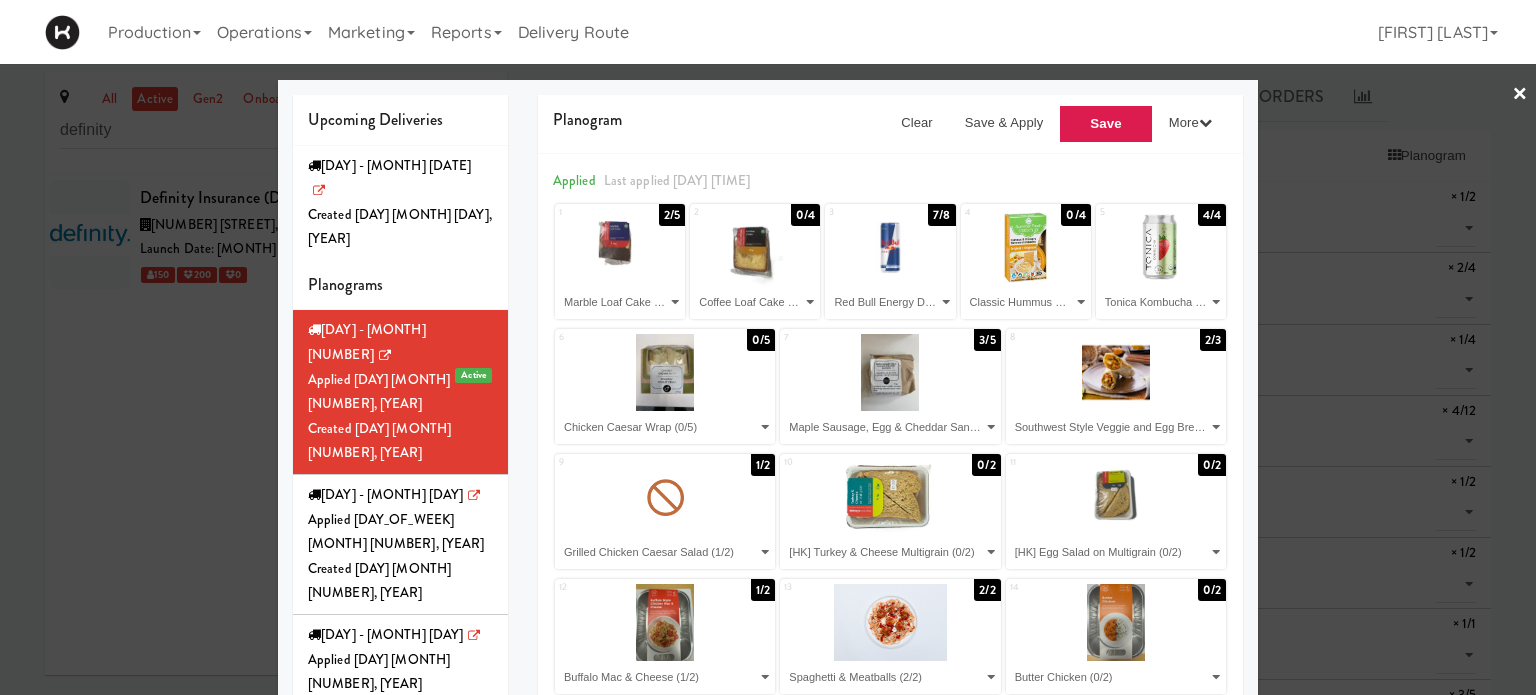 click at bounding box center [768, 347] 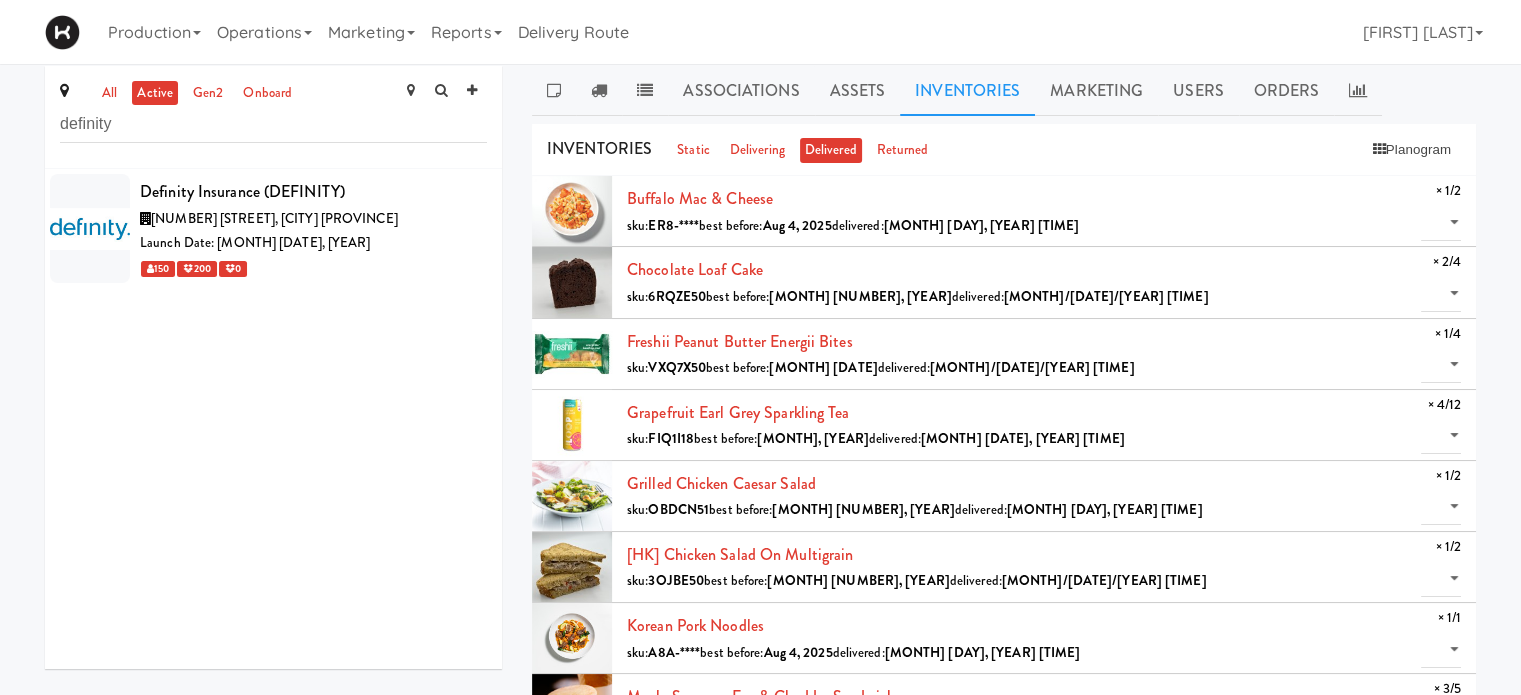 scroll, scrollTop: 0, scrollLeft: 0, axis: both 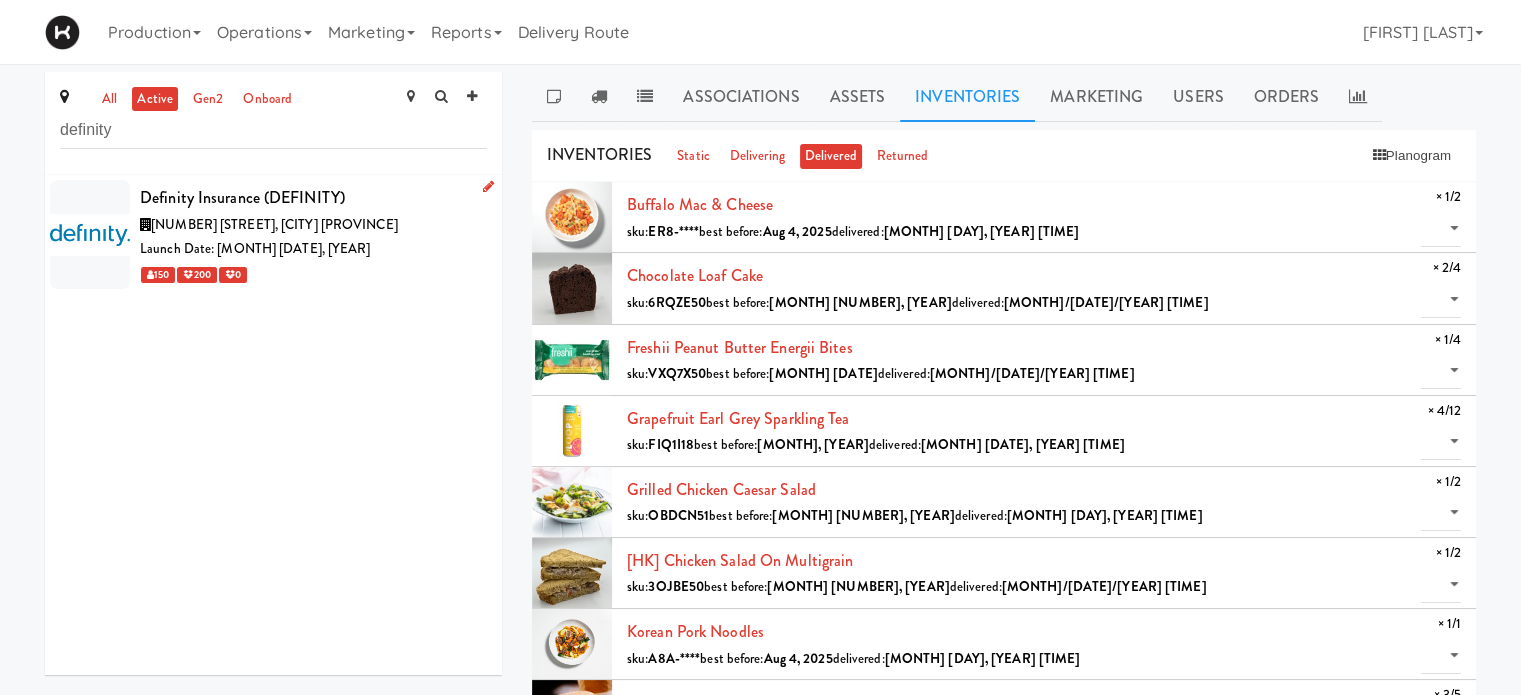 click on "[NUMBER]    [NUMBER]    [NUMBER]" at bounding box center [313, 274] 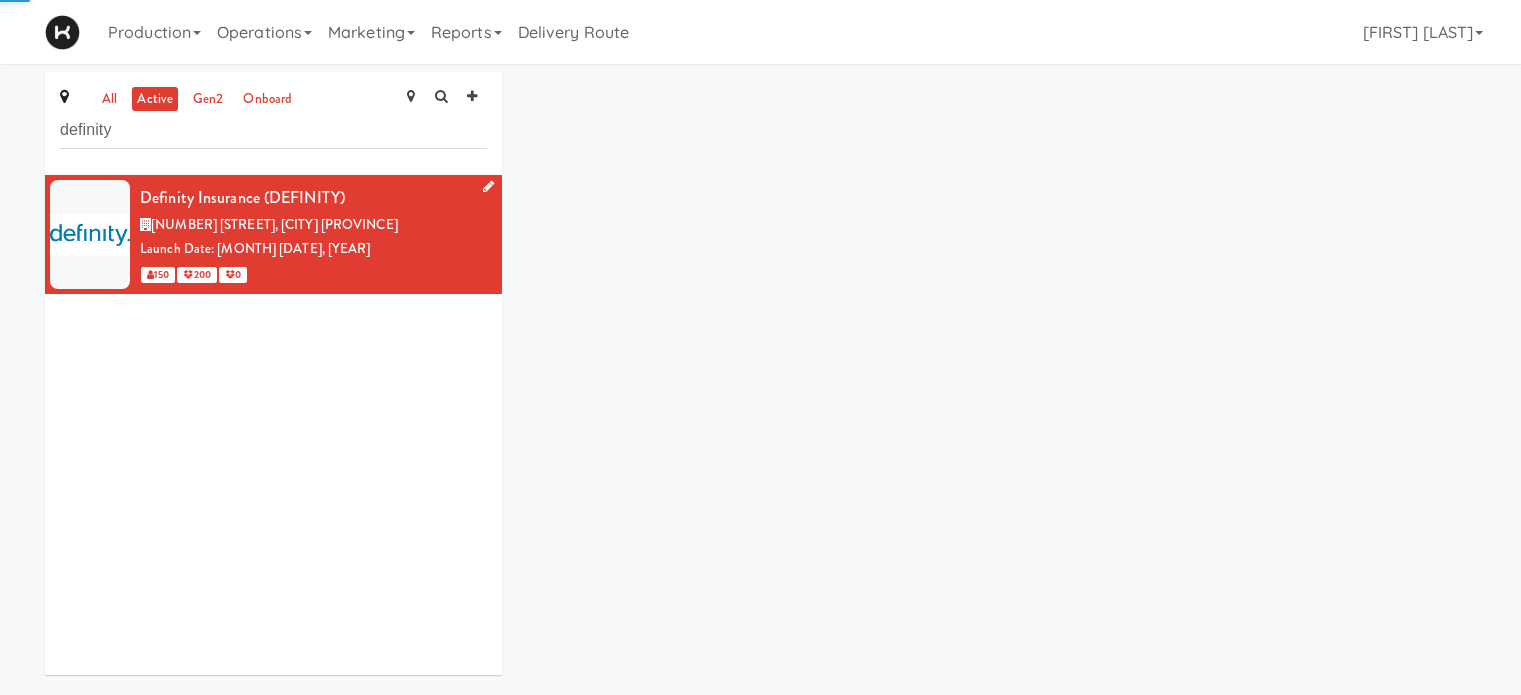 click on "[NUMBER]    [NUMBER]    [NUMBER]" at bounding box center (313, 274) 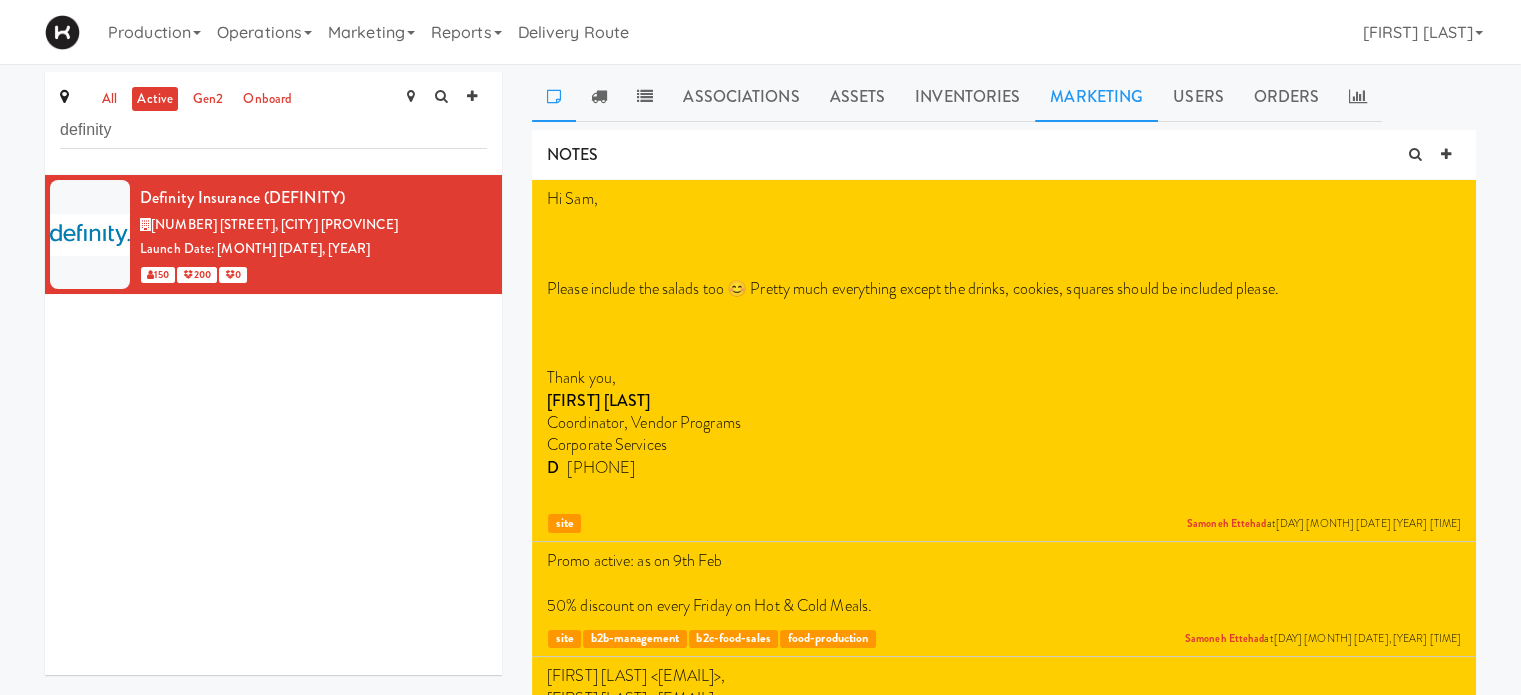 click on "Marketing" at bounding box center [1096, 97] 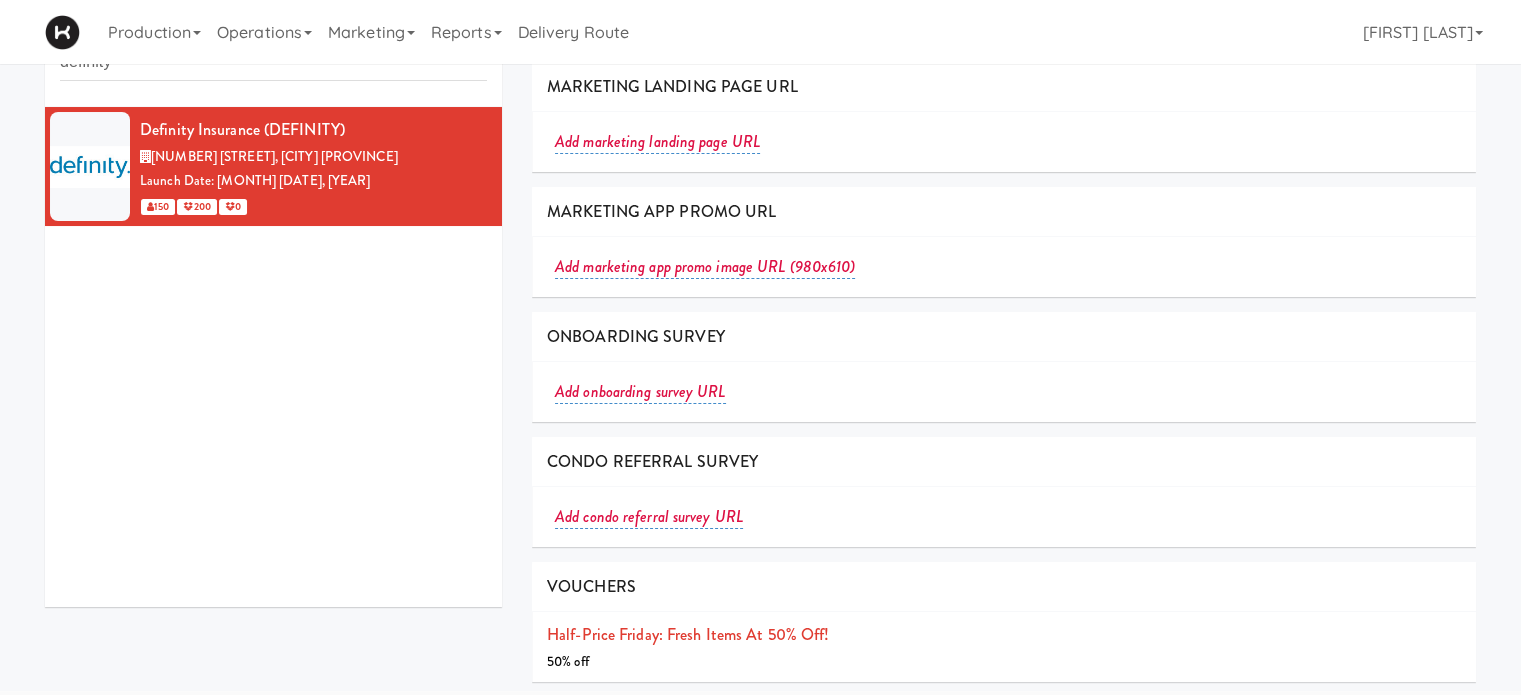 scroll, scrollTop: 0, scrollLeft: 0, axis: both 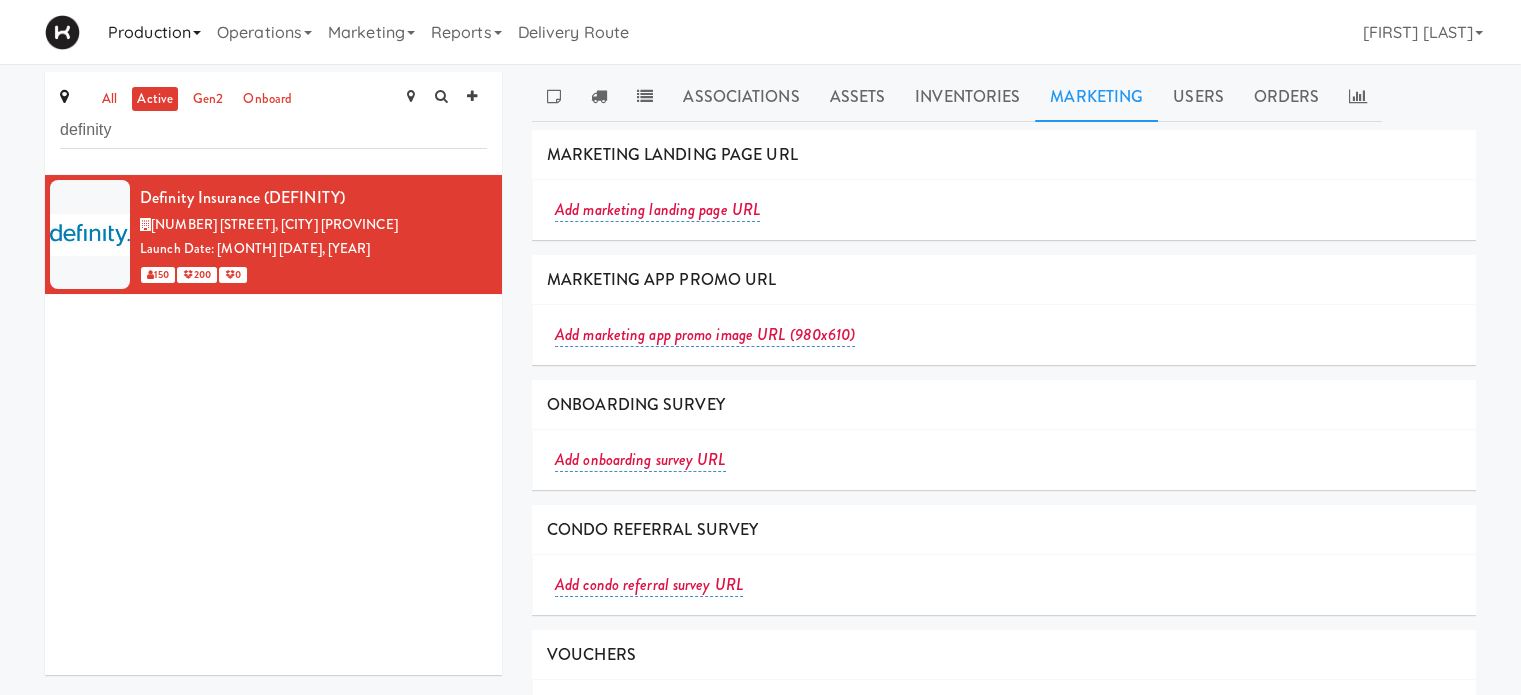 click on "Production" at bounding box center [154, 32] 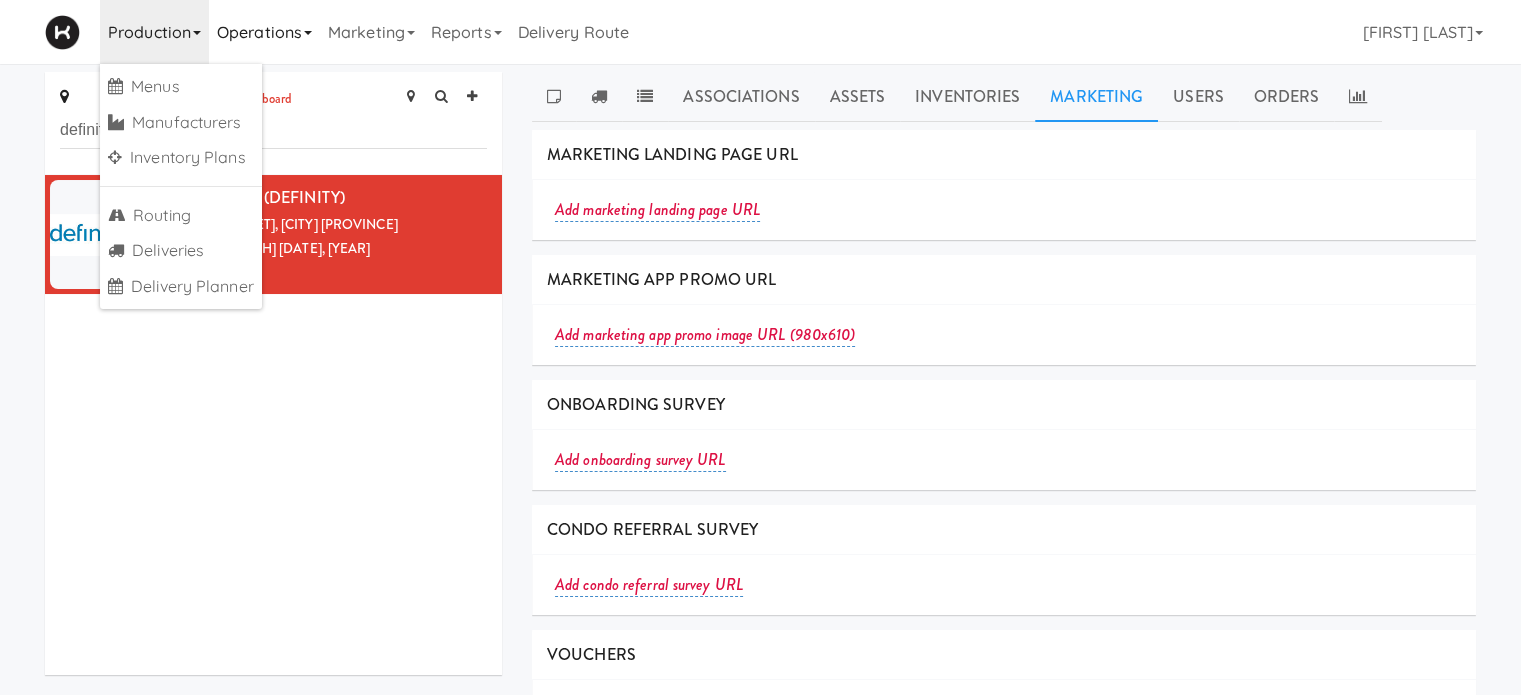 click on "Operations" at bounding box center [264, 32] 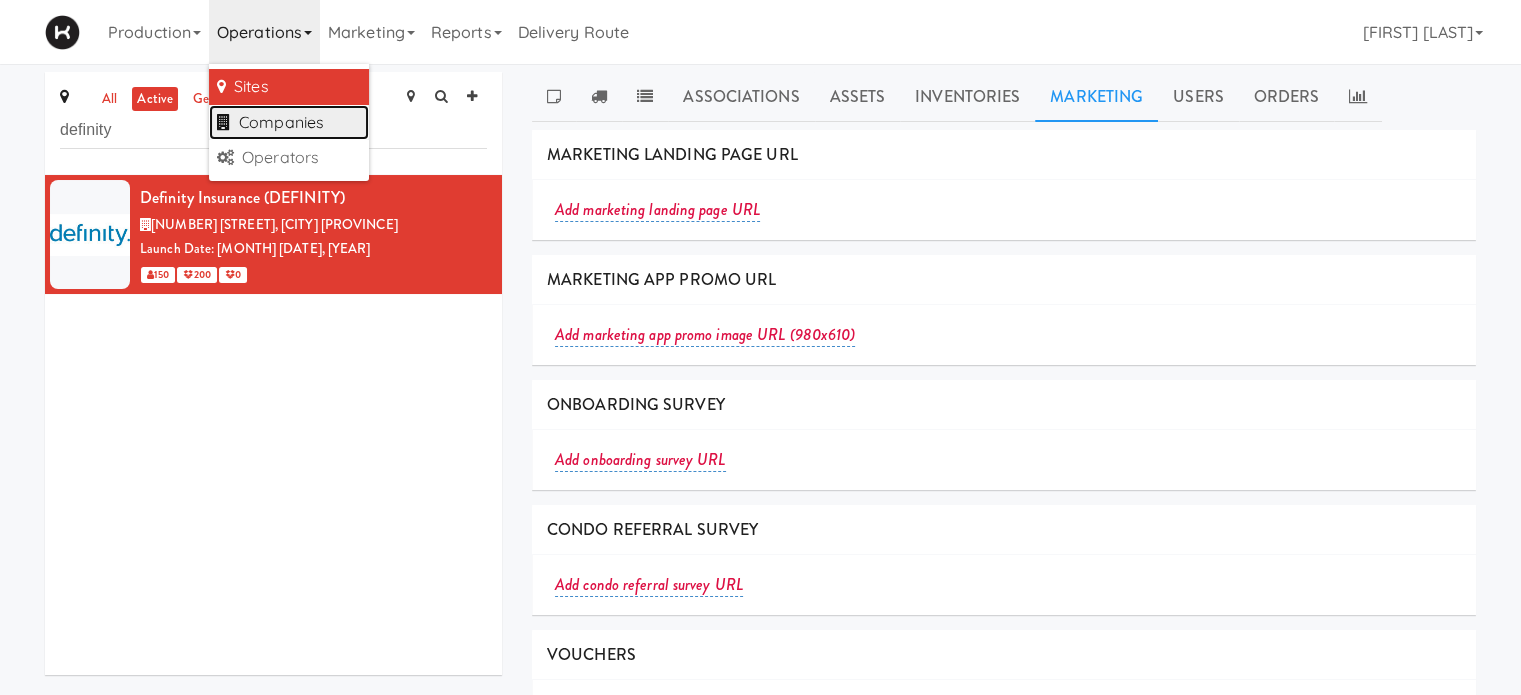 click on "Companies" at bounding box center (289, 123) 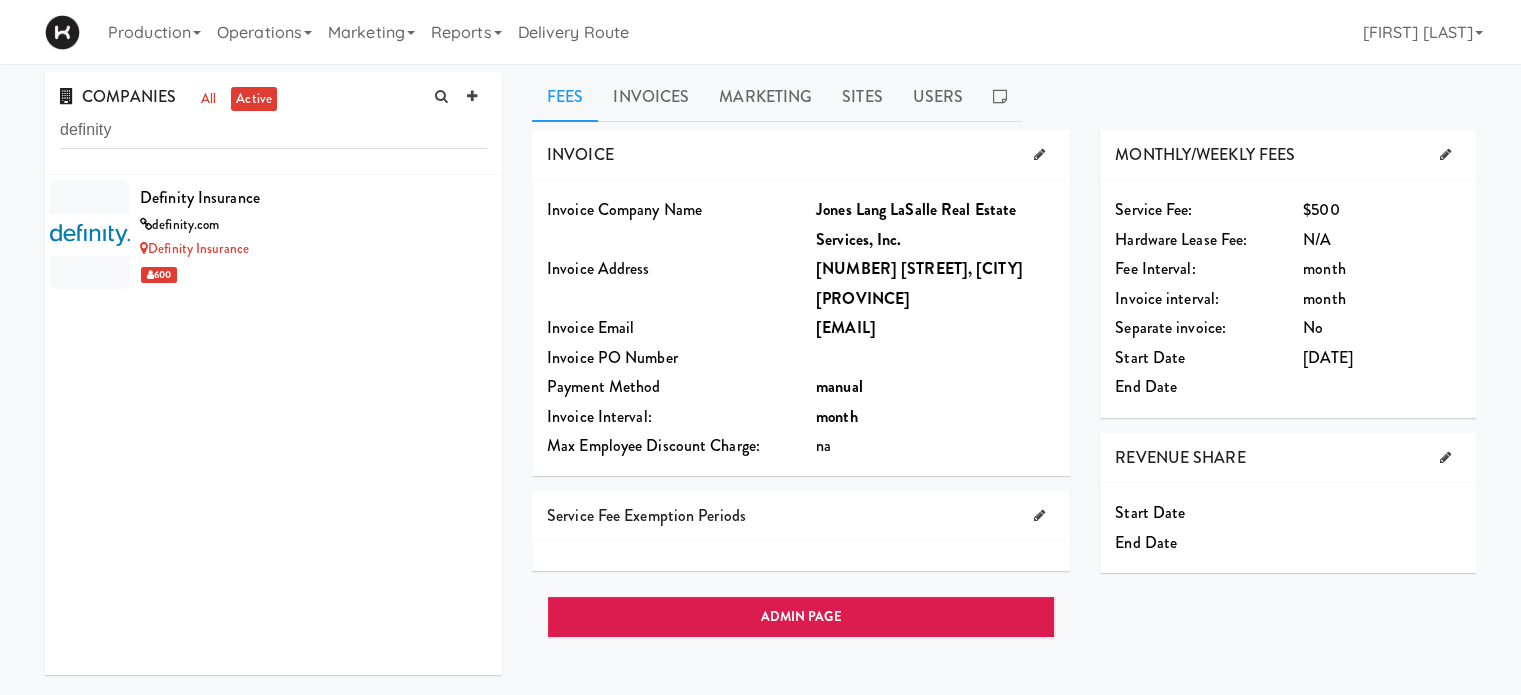 type on "definity" 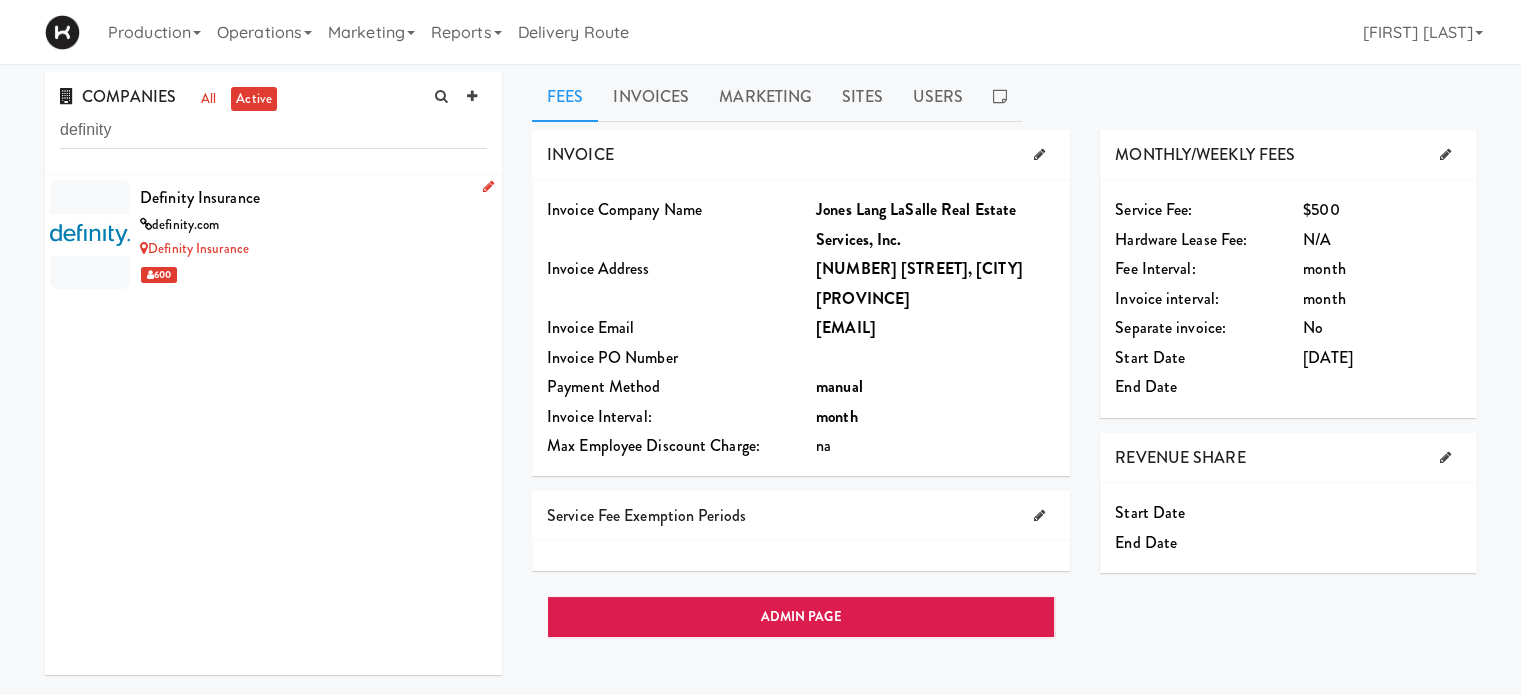 click on "definity.com" at bounding box center [313, 225] 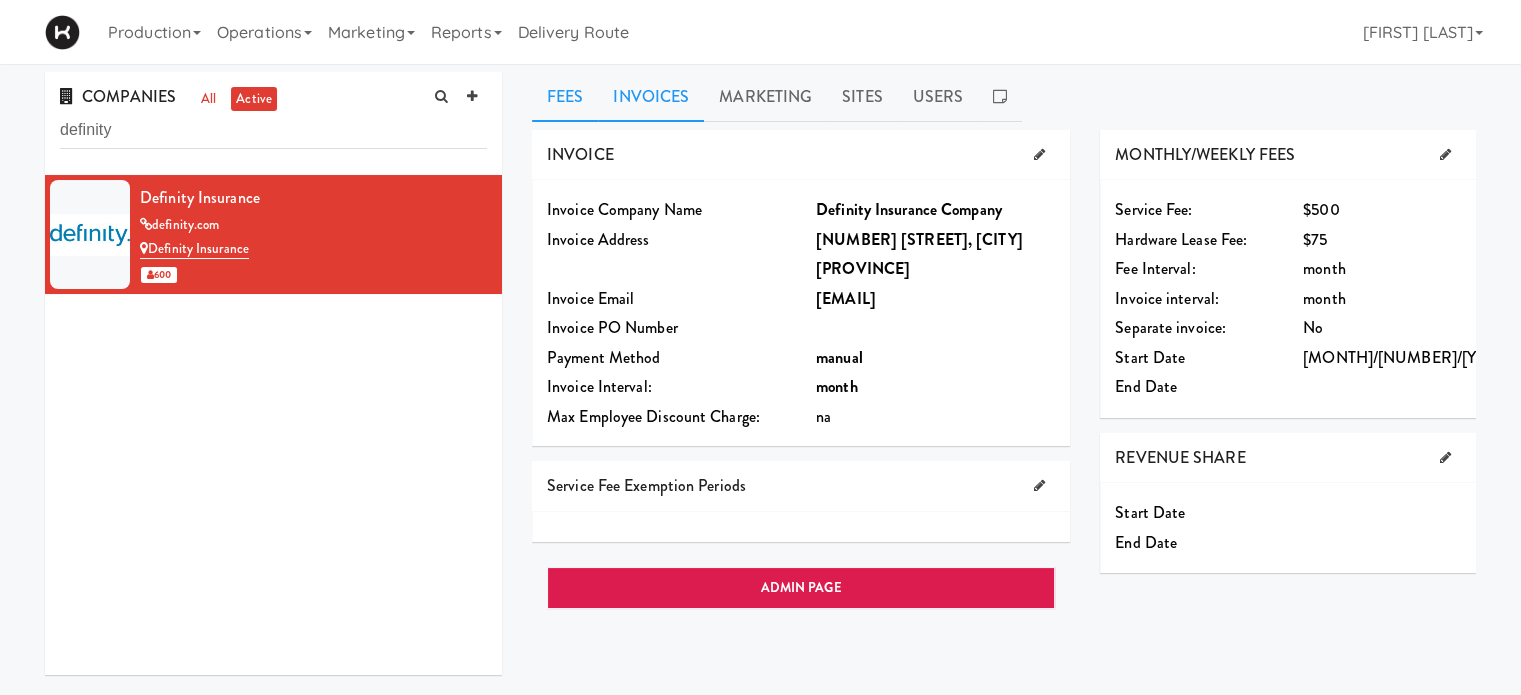 click on "Invoices" at bounding box center [651, 97] 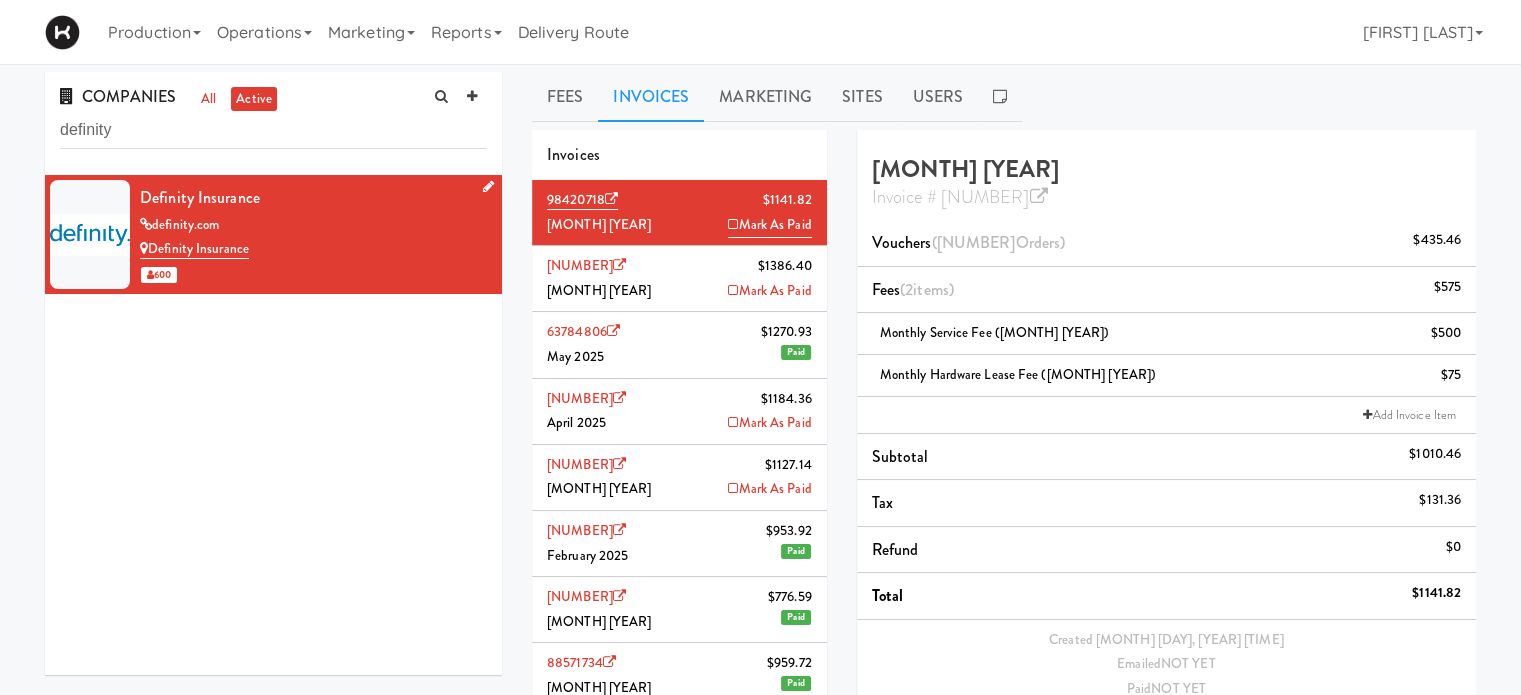 click on "Definity Insurance" at bounding box center (313, 198) 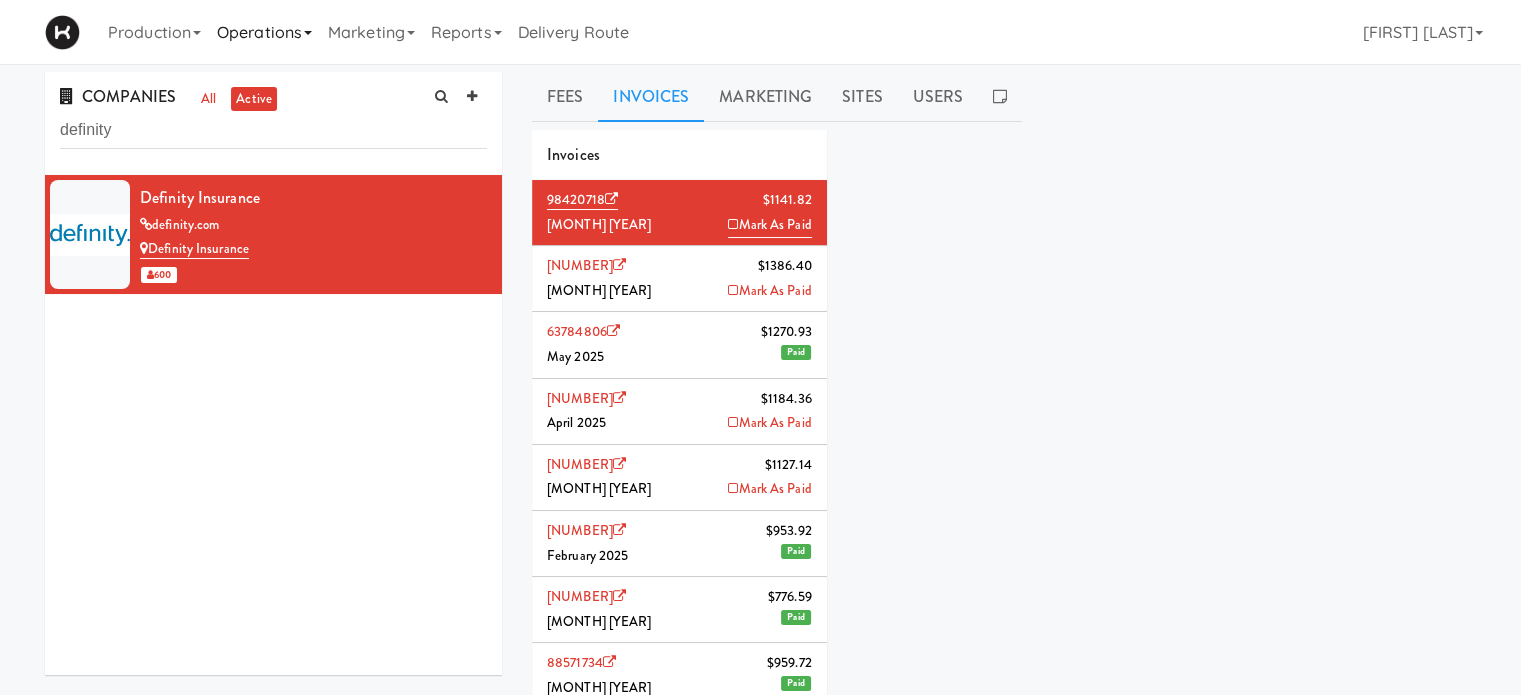 click on "Operations" at bounding box center [264, 32] 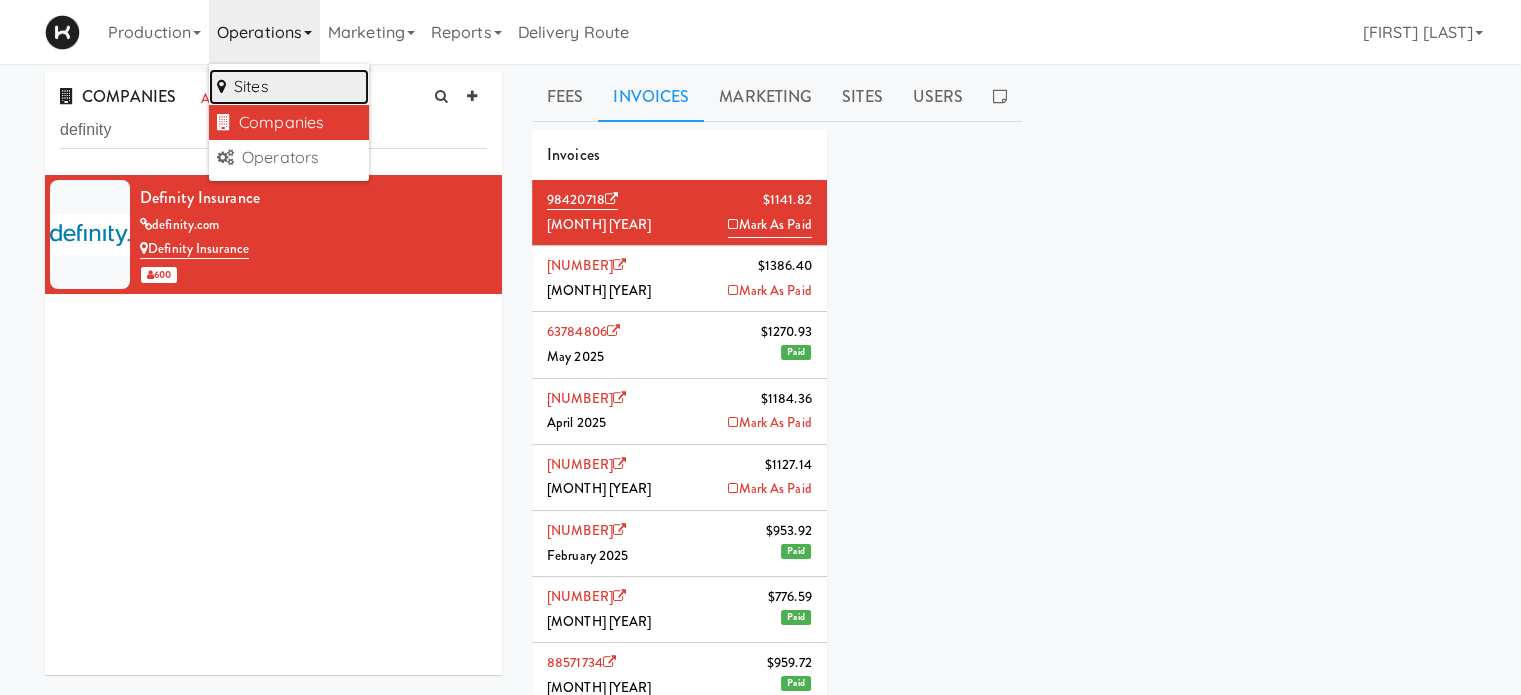 click on "Sites" at bounding box center [289, 87] 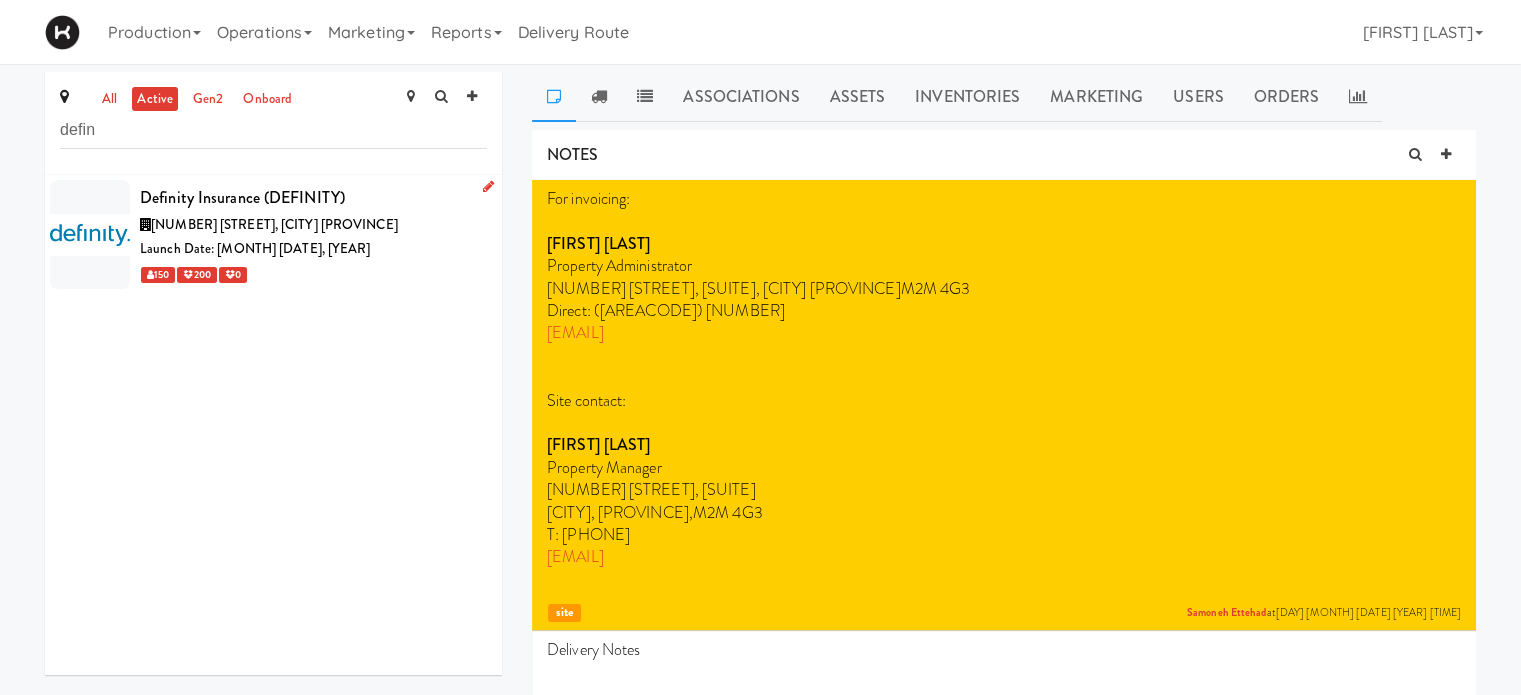 type on "defin" 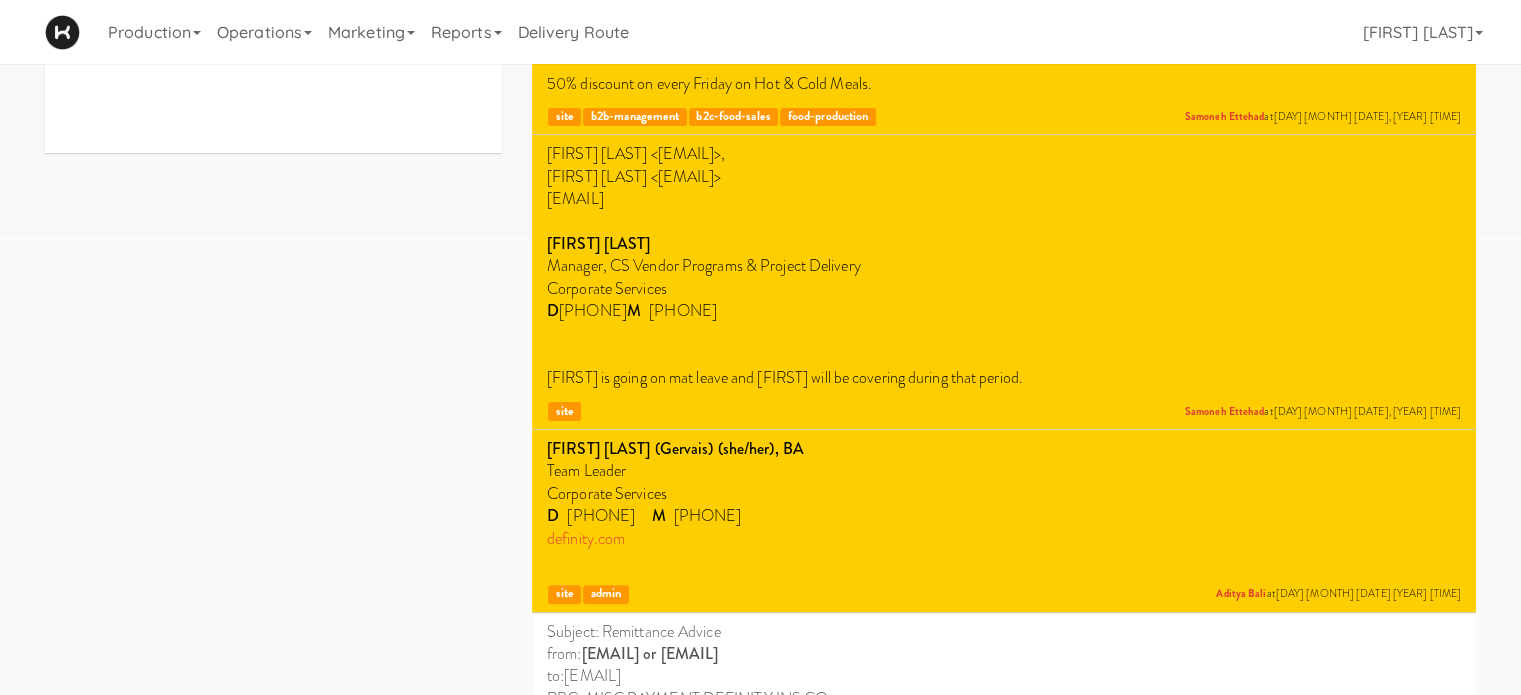 scroll, scrollTop: 504, scrollLeft: 0, axis: vertical 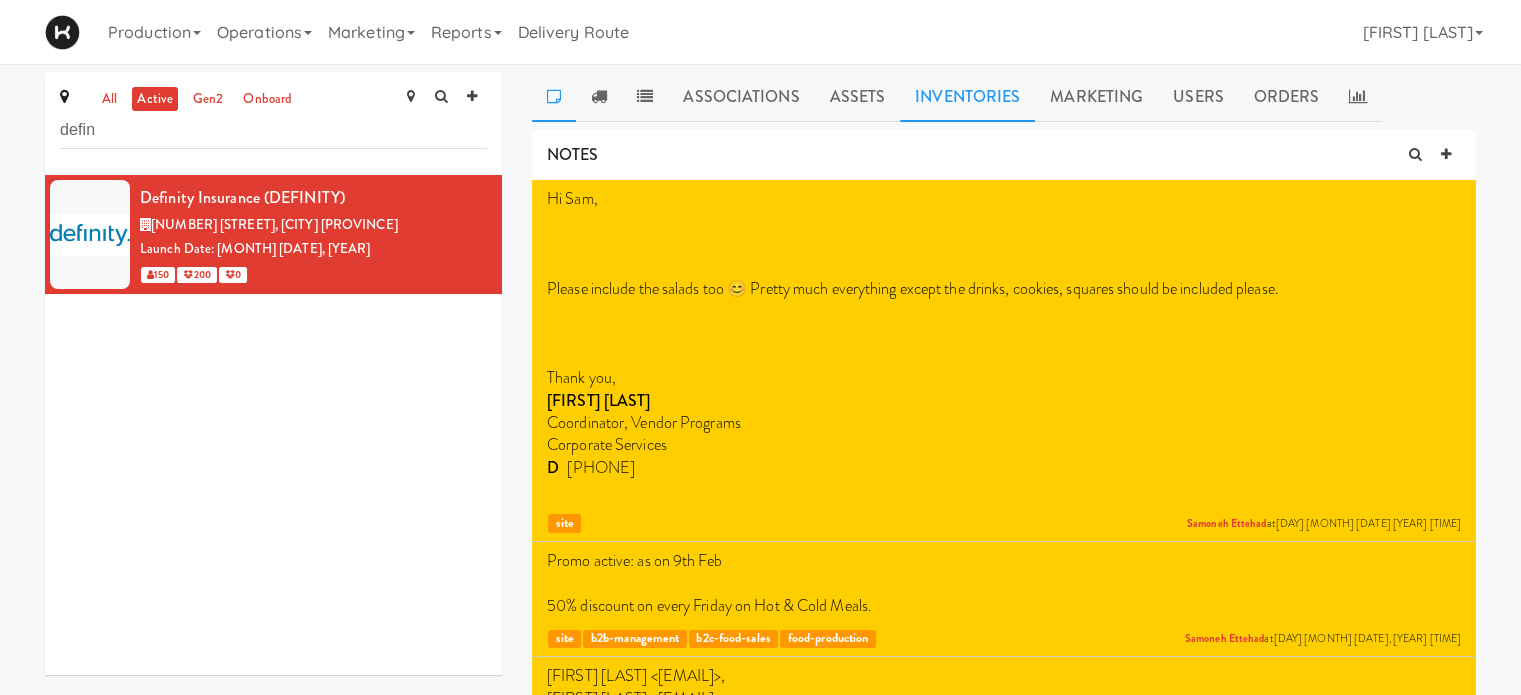 click on "Inventories" at bounding box center (967, 97) 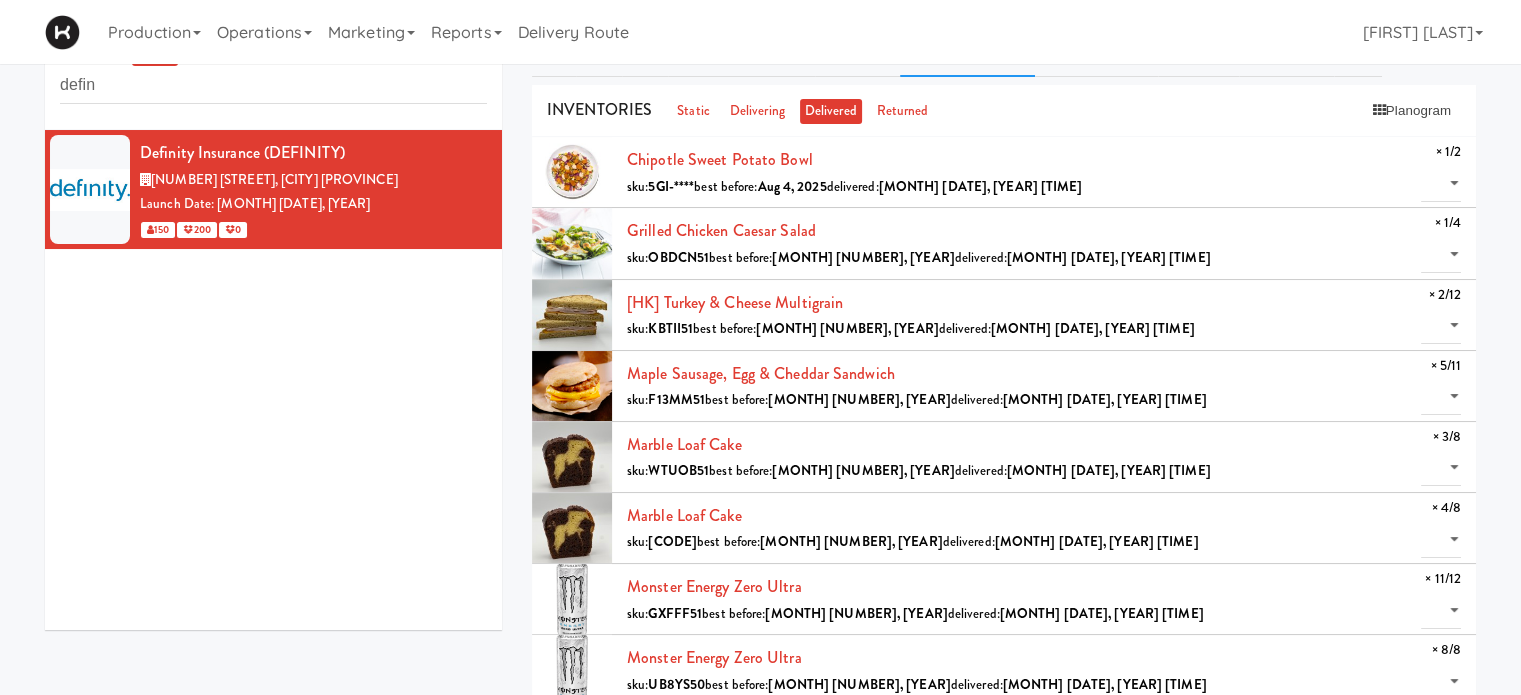 scroll, scrollTop: 44, scrollLeft: 0, axis: vertical 